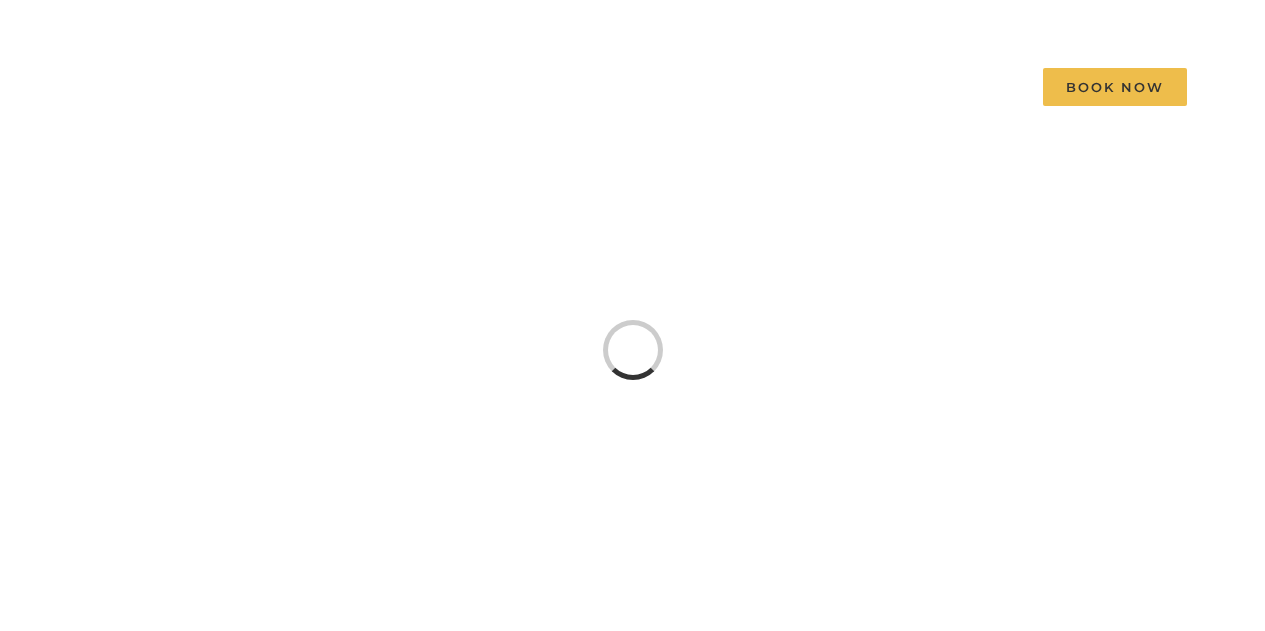 scroll, scrollTop: 0, scrollLeft: 0, axis: both 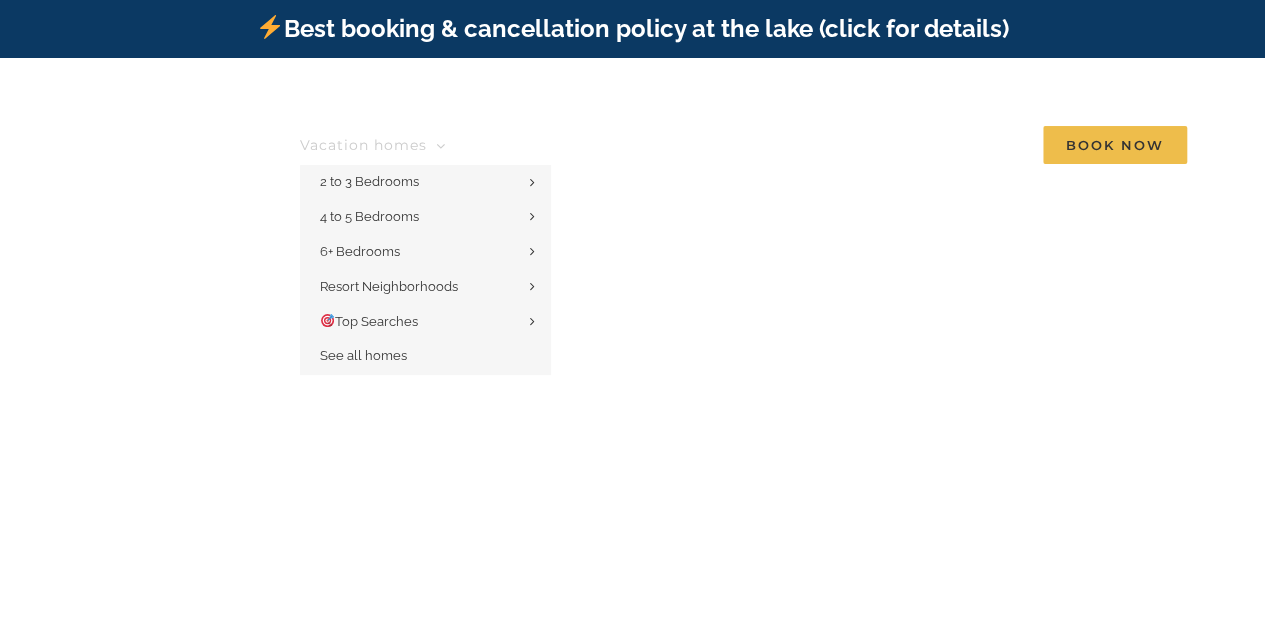 click on "Vacation homes" at bounding box center [363, 145] 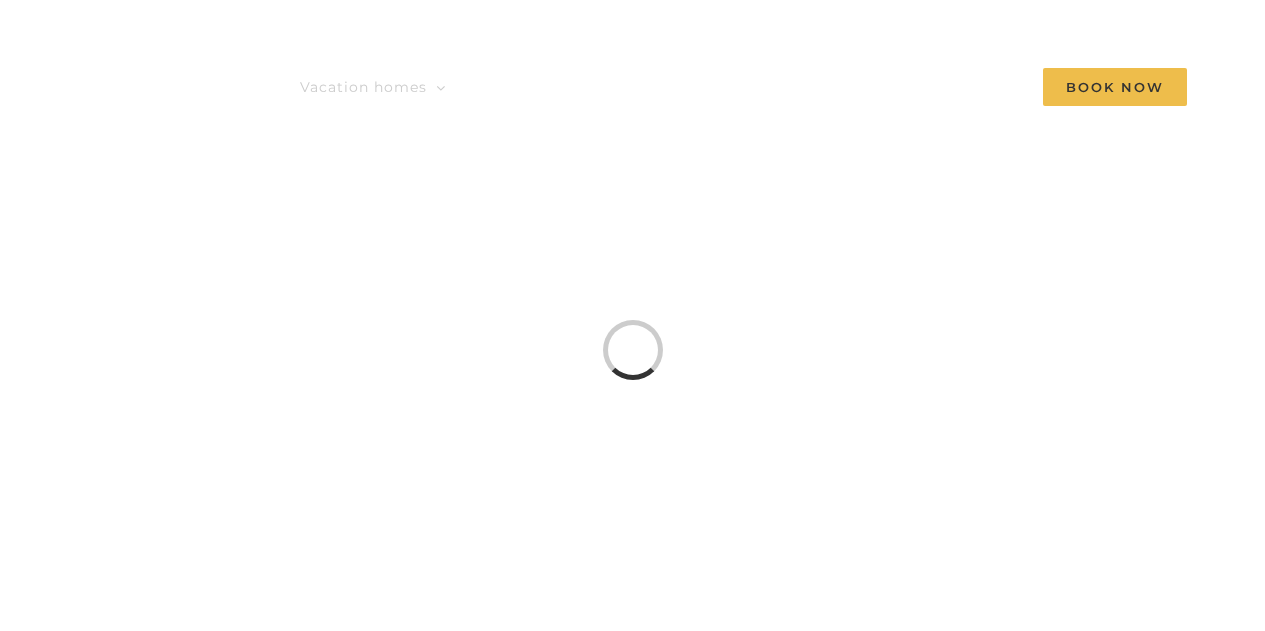 scroll, scrollTop: 0, scrollLeft: 0, axis: both 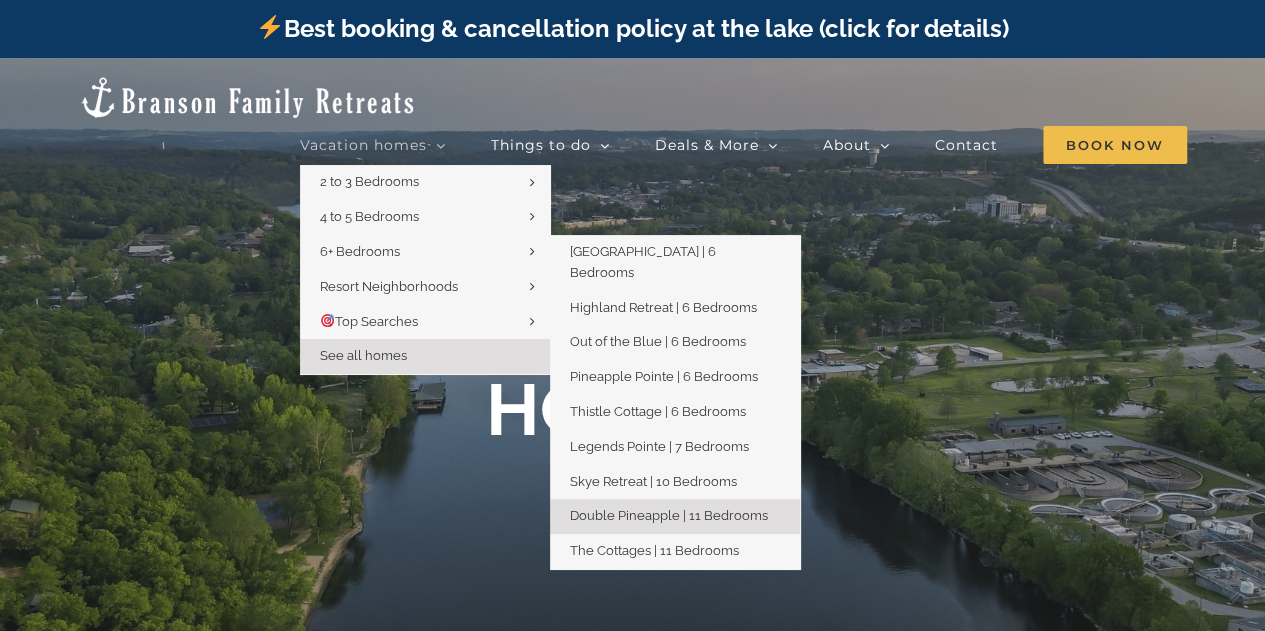 click on "Double Pineapple | 11 Bedrooms" at bounding box center [669, 515] 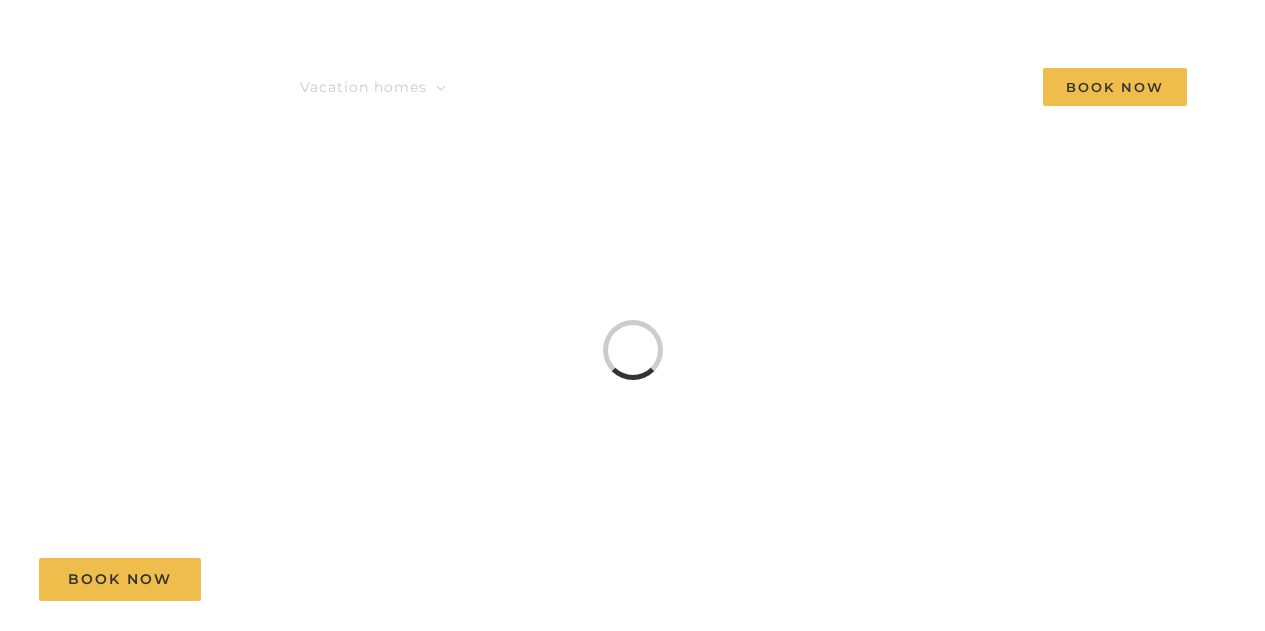 scroll, scrollTop: 0, scrollLeft: 0, axis: both 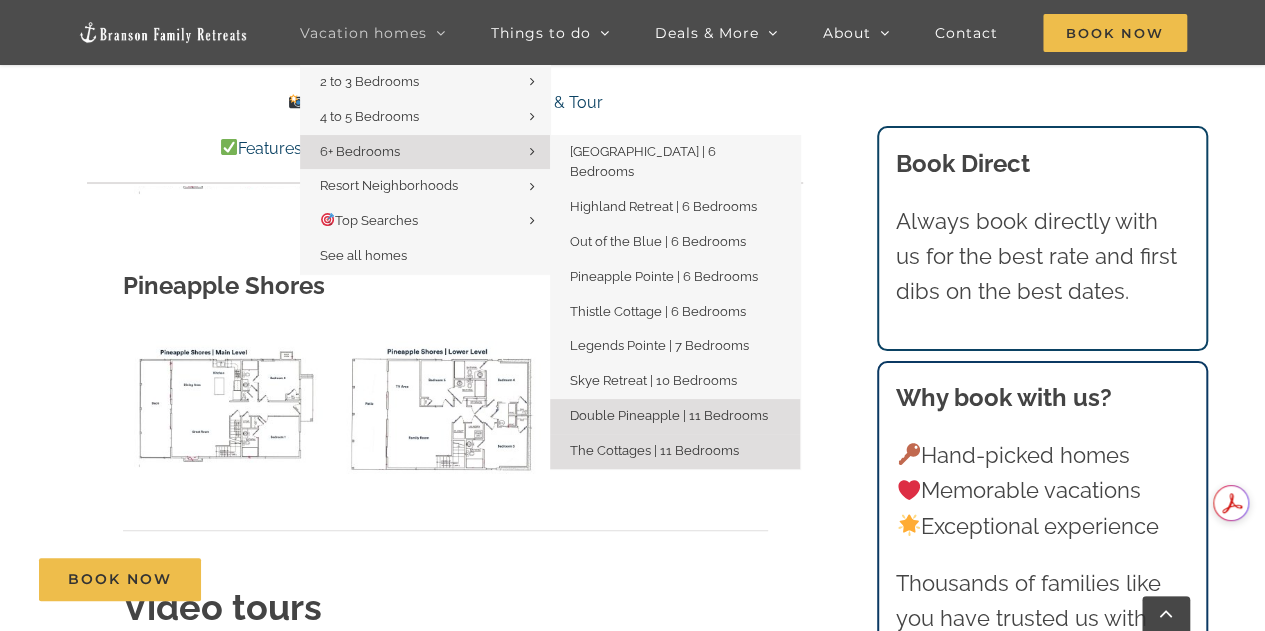 drag, startPoint x: 588, startPoint y: 427, endPoint x: 578, endPoint y: 435, distance: 12.806249 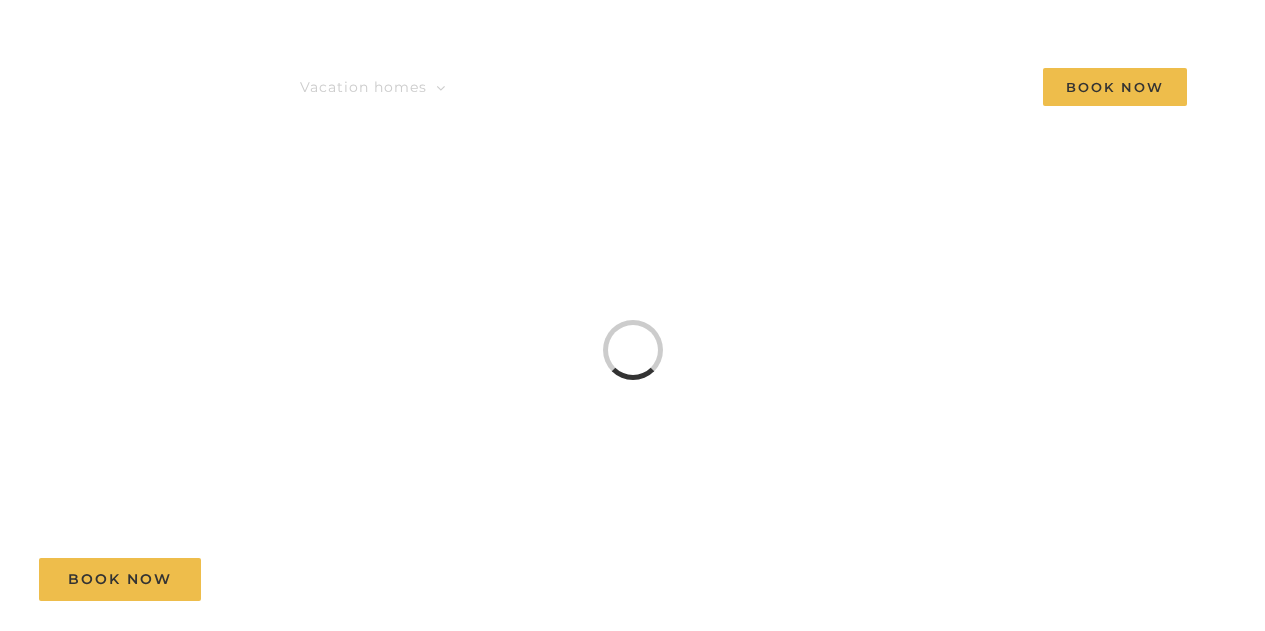 scroll, scrollTop: 0, scrollLeft: 0, axis: both 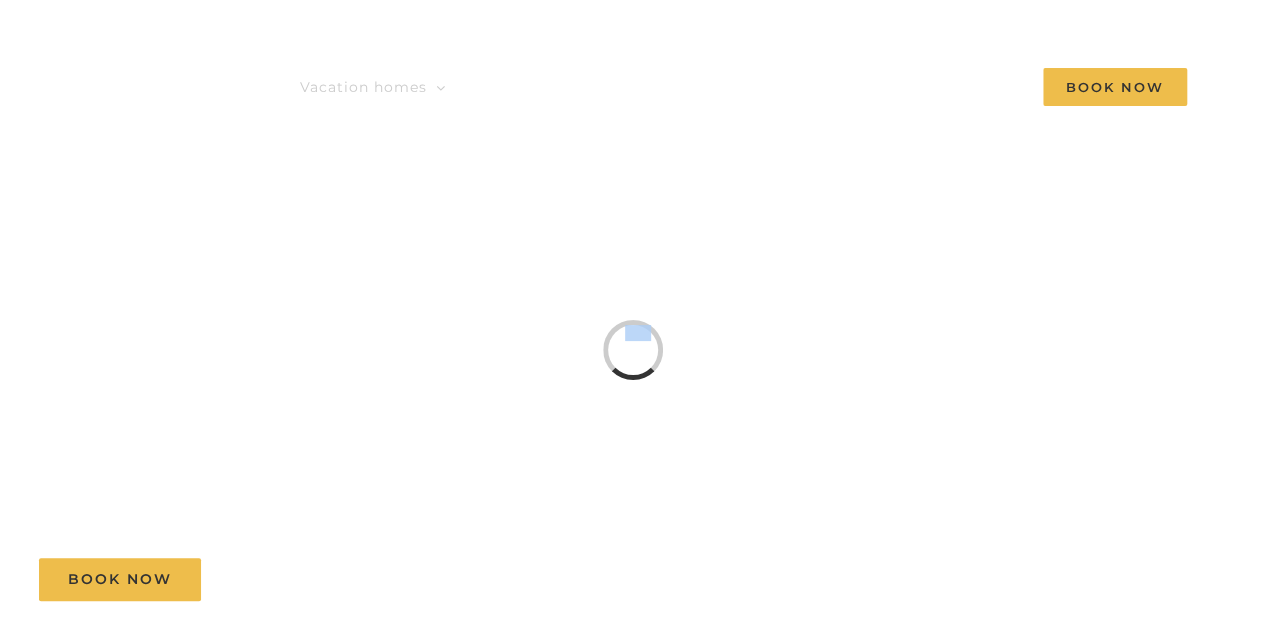 drag, startPoint x: 0, startPoint y: 0, endPoint x: 726, endPoint y: 266, distance: 773.196 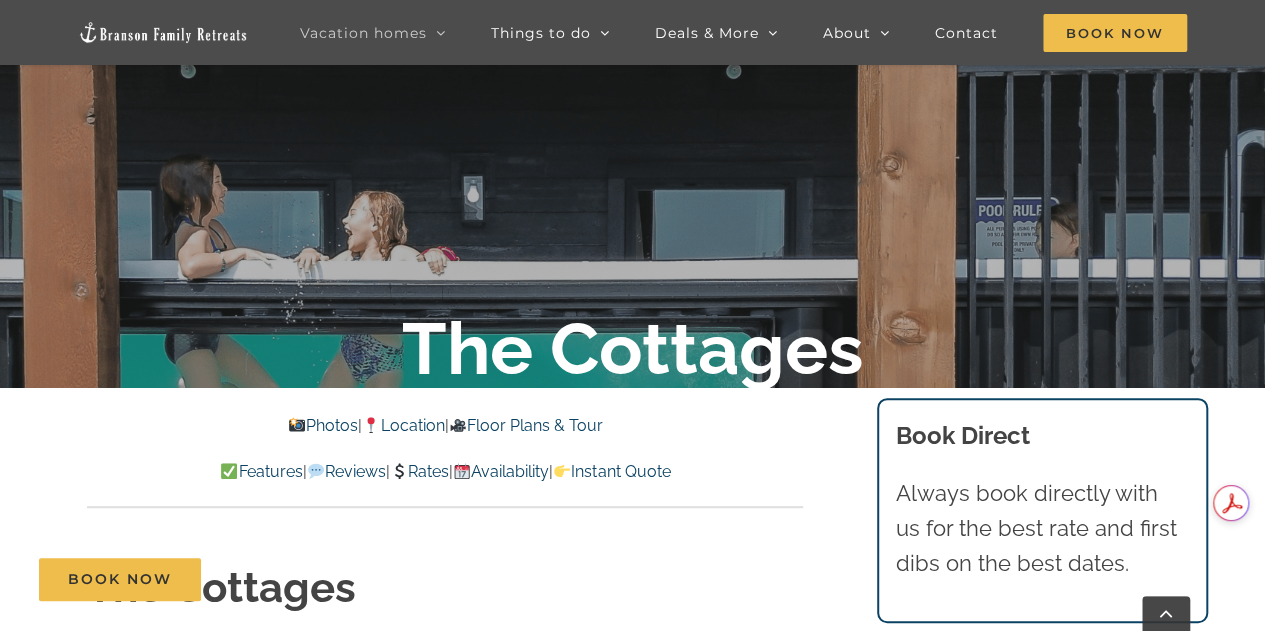 scroll, scrollTop: 299, scrollLeft: 0, axis: vertical 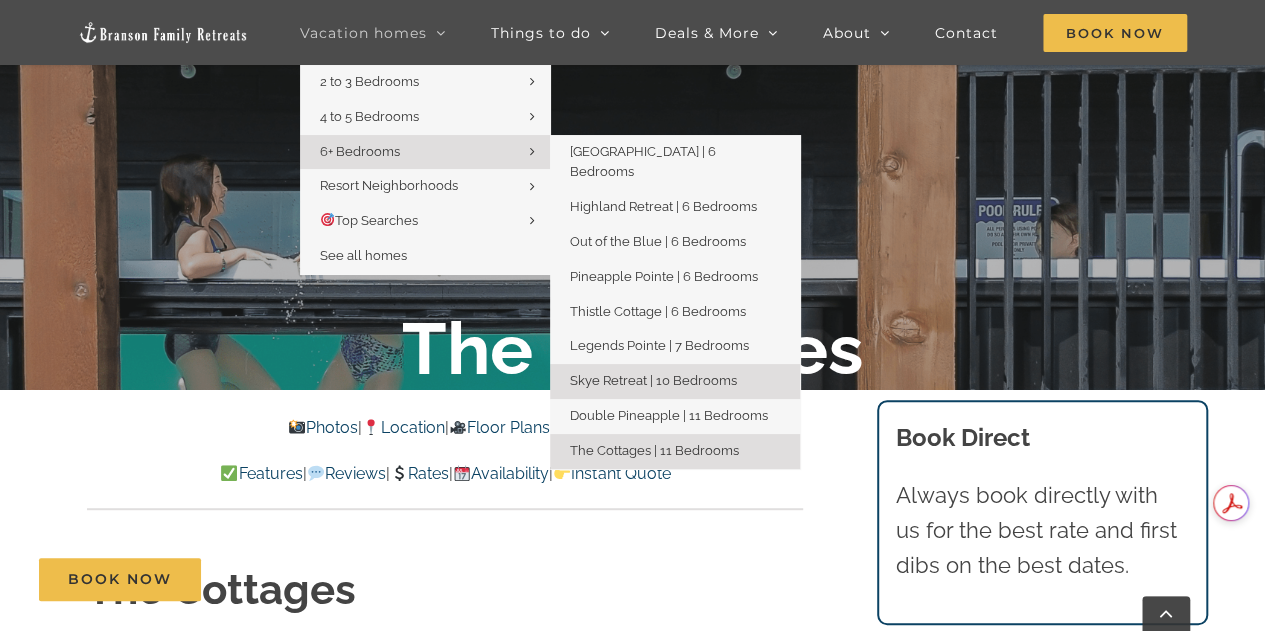 click on "Skye Retreat | 10 Bedrooms" at bounding box center [653, 380] 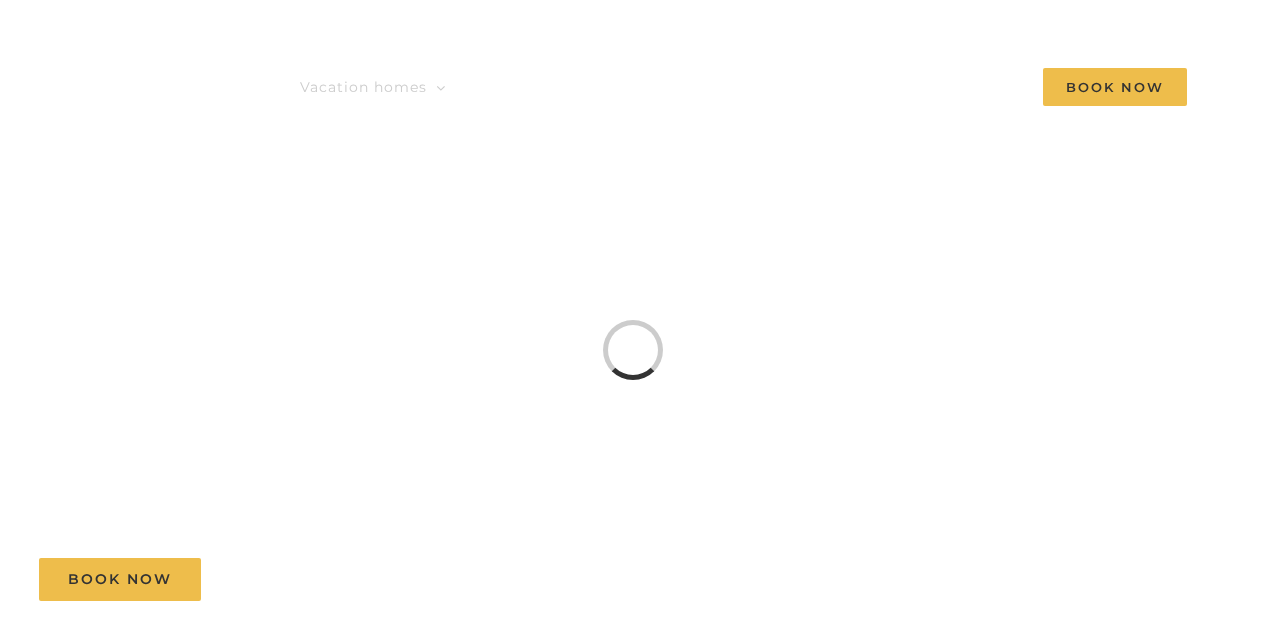 scroll, scrollTop: 0, scrollLeft: 0, axis: both 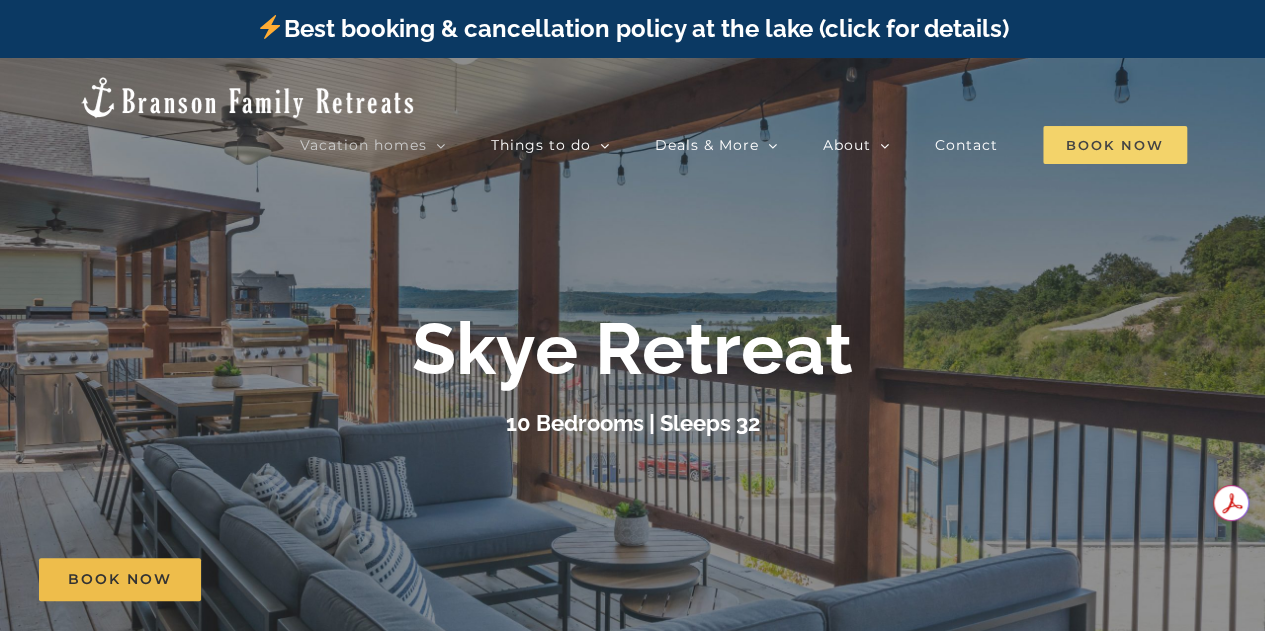 click on "Book Now" at bounding box center (1115, 145) 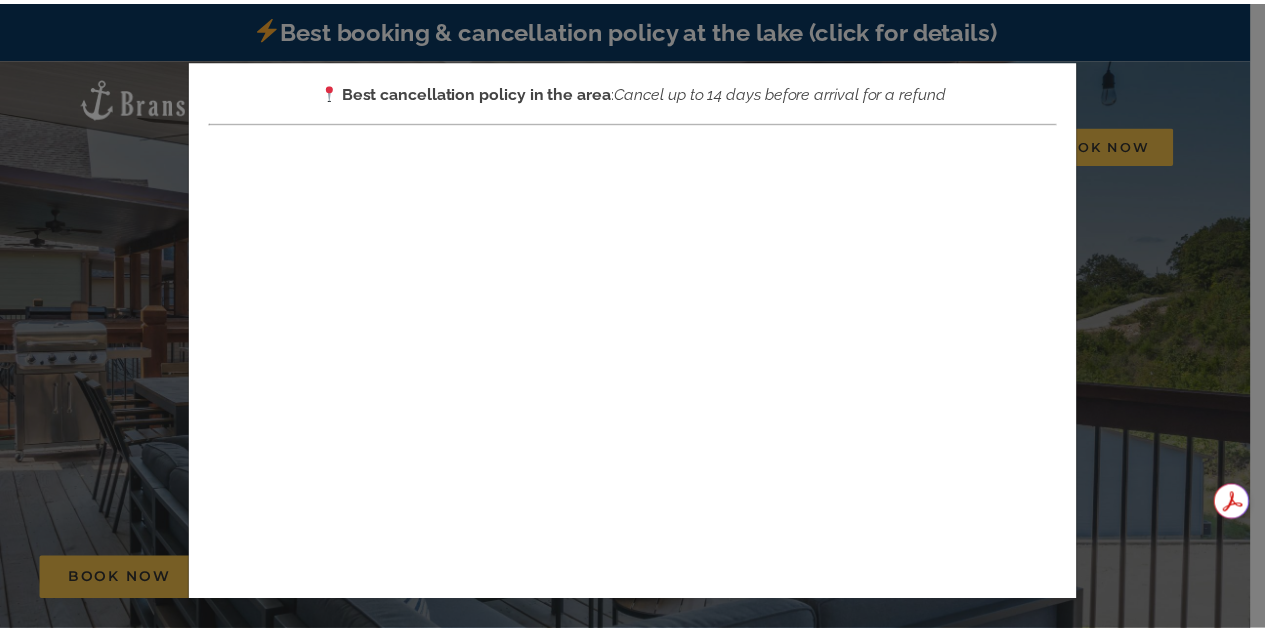 scroll, scrollTop: 0, scrollLeft: 0, axis: both 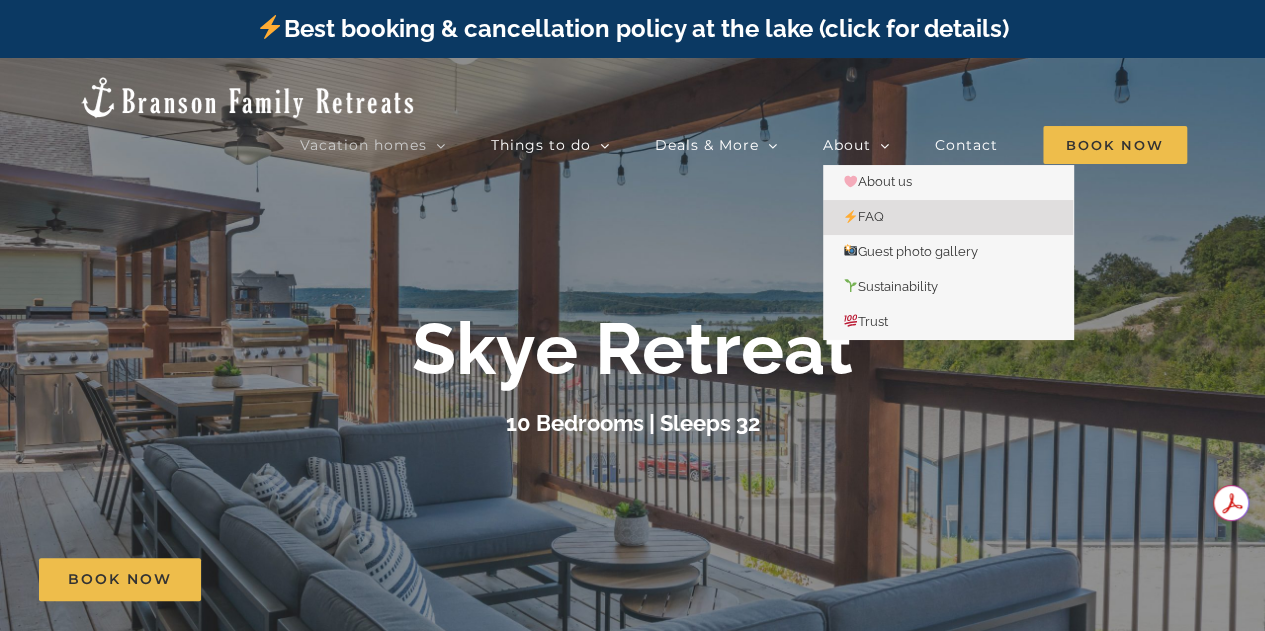 click on "FAQ" at bounding box center [863, 216] 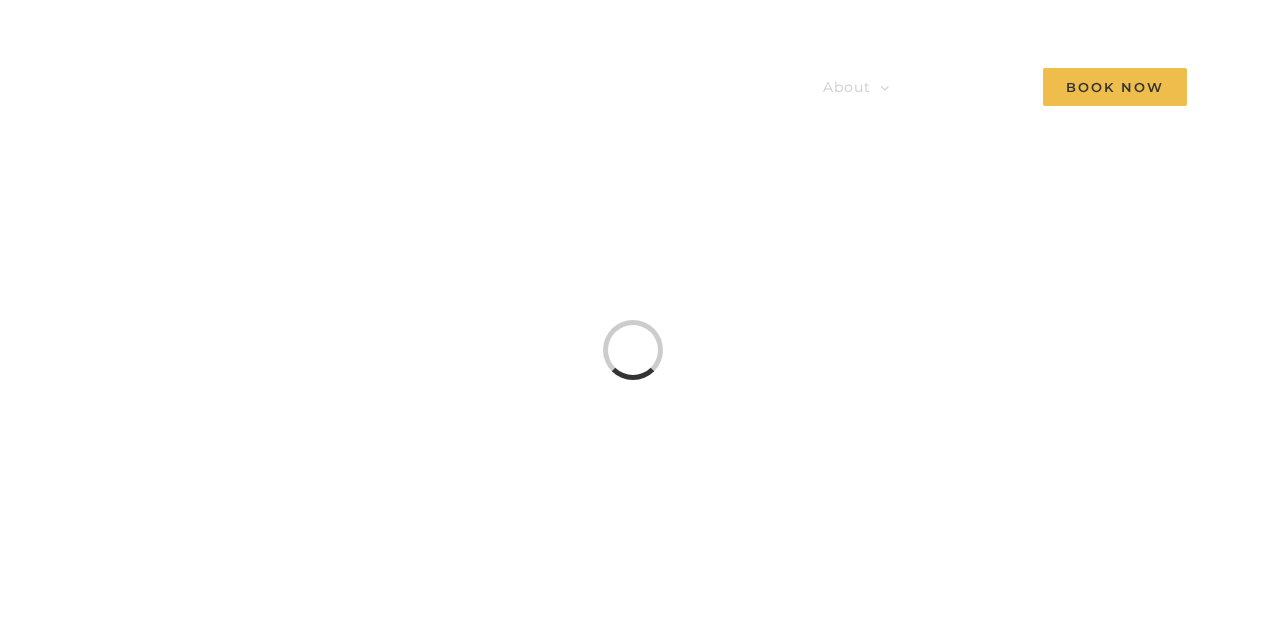 scroll, scrollTop: 0, scrollLeft: 0, axis: both 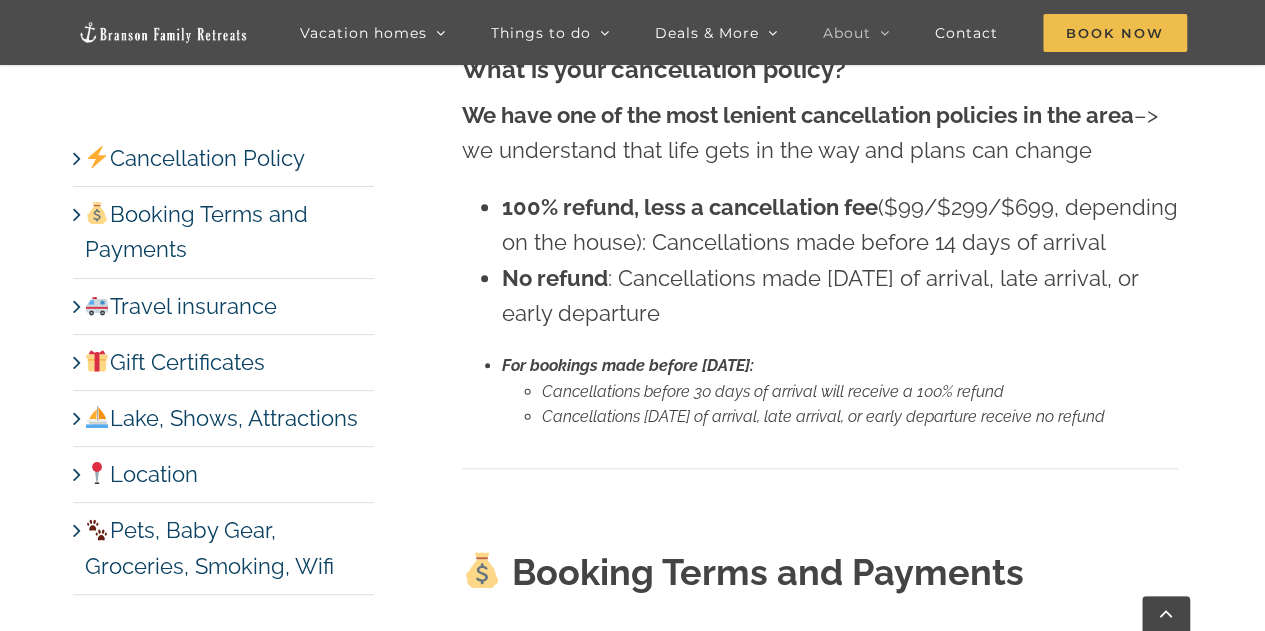 click on "100% refund, less a cancellation fee  ($99/$299/$699, depending on the house): Cancellations made before 14 days of arrival" at bounding box center (840, 225) 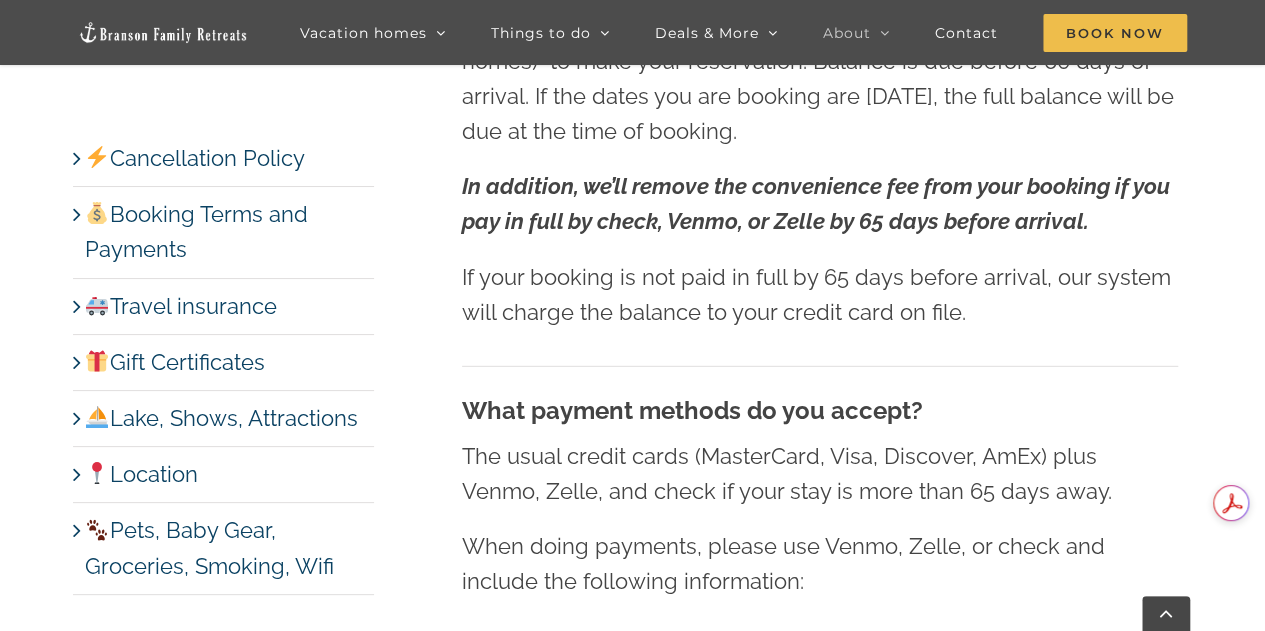 scroll, scrollTop: 2697, scrollLeft: 0, axis: vertical 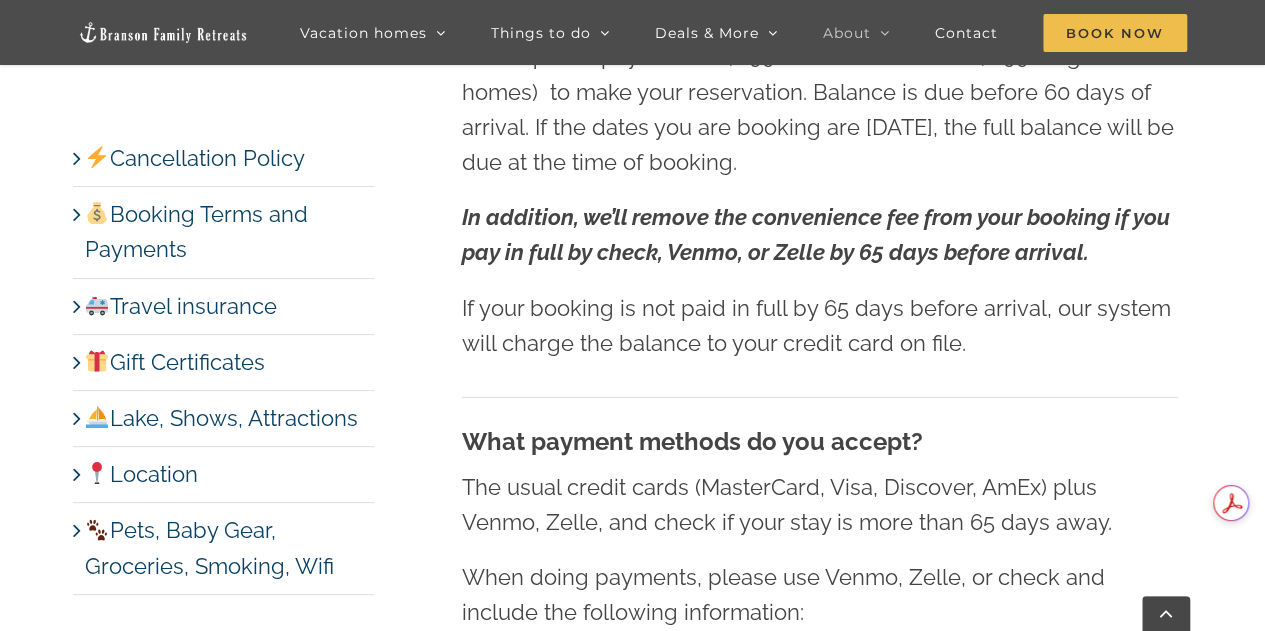 click on "Cancellation Policy" at bounding box center [223, 164] 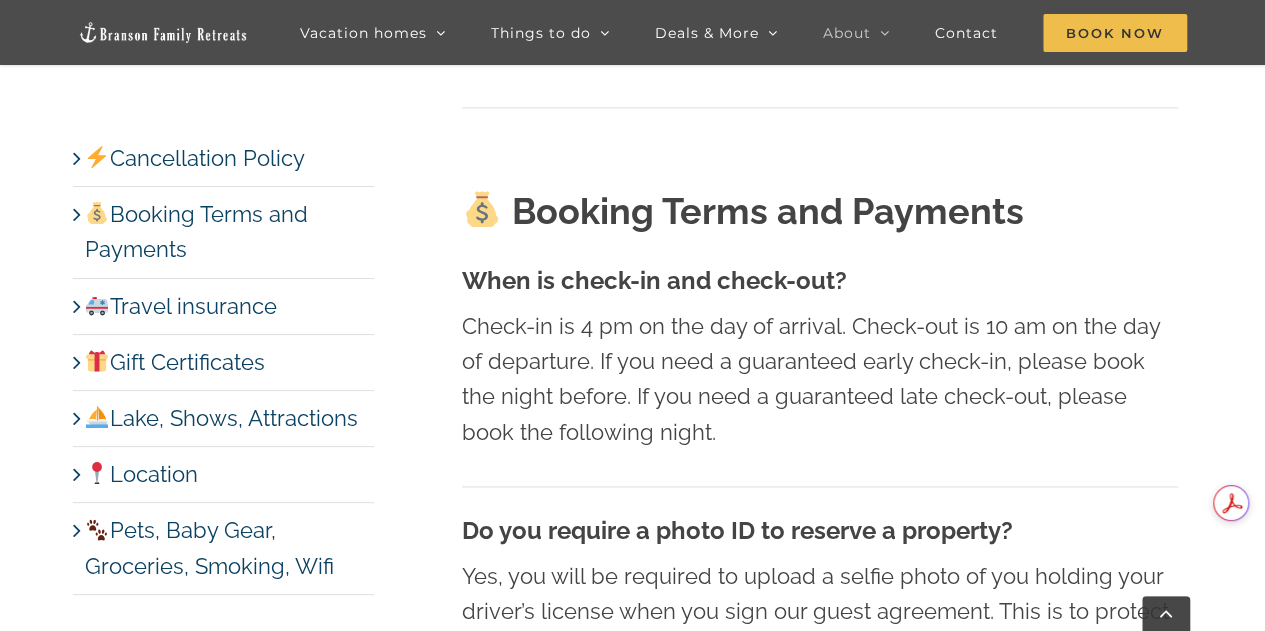 scroll, scrollTop: 1131, scrollLeft: 0, axis: vertical 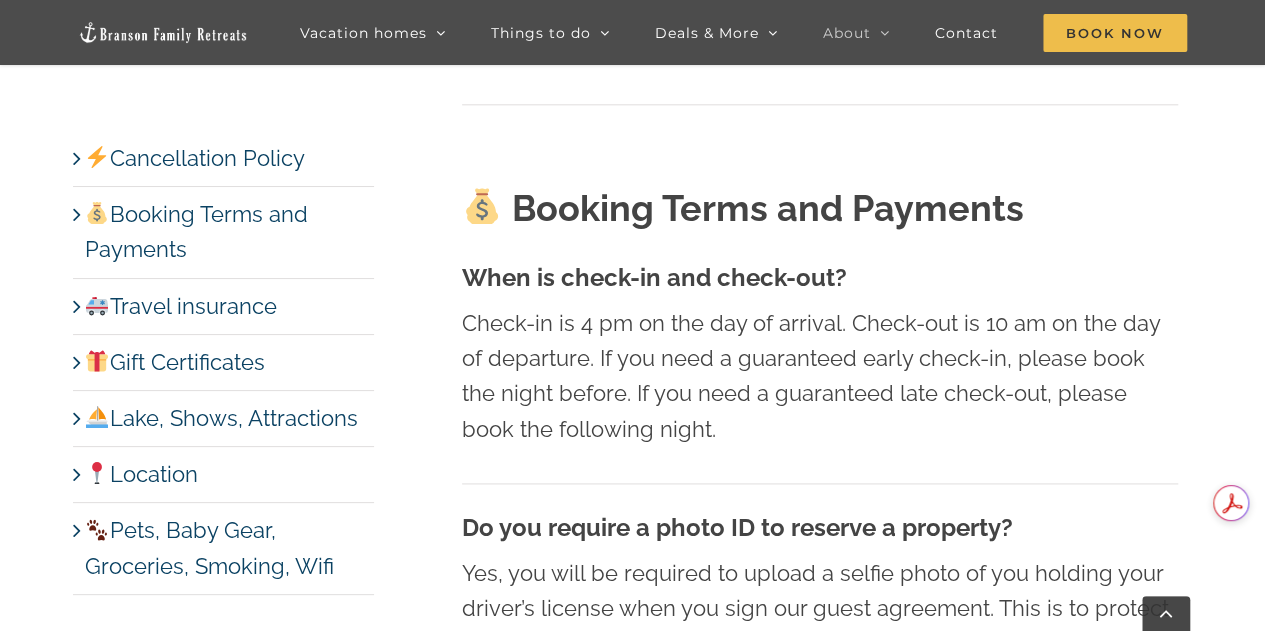 click on "Booking Terms and Payments
When is check-in and check-out?
Check-in is 4 pm on the day of arrival. Check-out is 10 am on the day of departure. If you need a guaranteed early check-in, please book the night before. If you need a guaranteed late check-out, please book the following night.
Do you require a photo ID to reserve a property?
Yes, you will be required to upload a selfie photo of you holding your driver’s license when you sign our guest agreement. This is to protect both you and us from potential fraud.
What is Guest ID verification and why do you require it?
The main purpose is to make sure no one has stolen your credit card and used it without your permission.
The Guest ID verification is a two factor authorization that asks you for your phone number and birth date, then it will text you a code to enter.
If the verification fails, we’ll cancel the reservation and void the transaction.
What are your booking requirements?
Must sign a guest agreement" at bounding box center (820, 2011) 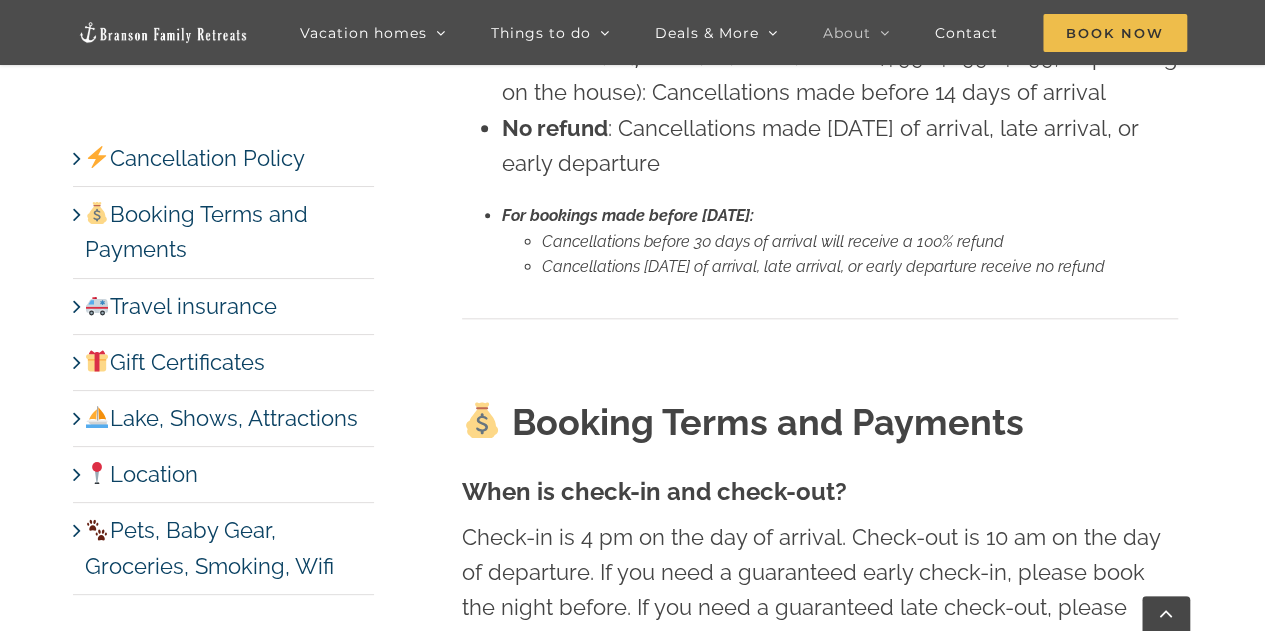 scroll, scrollTop: 919, scrollLeft: 0, axis: vertical 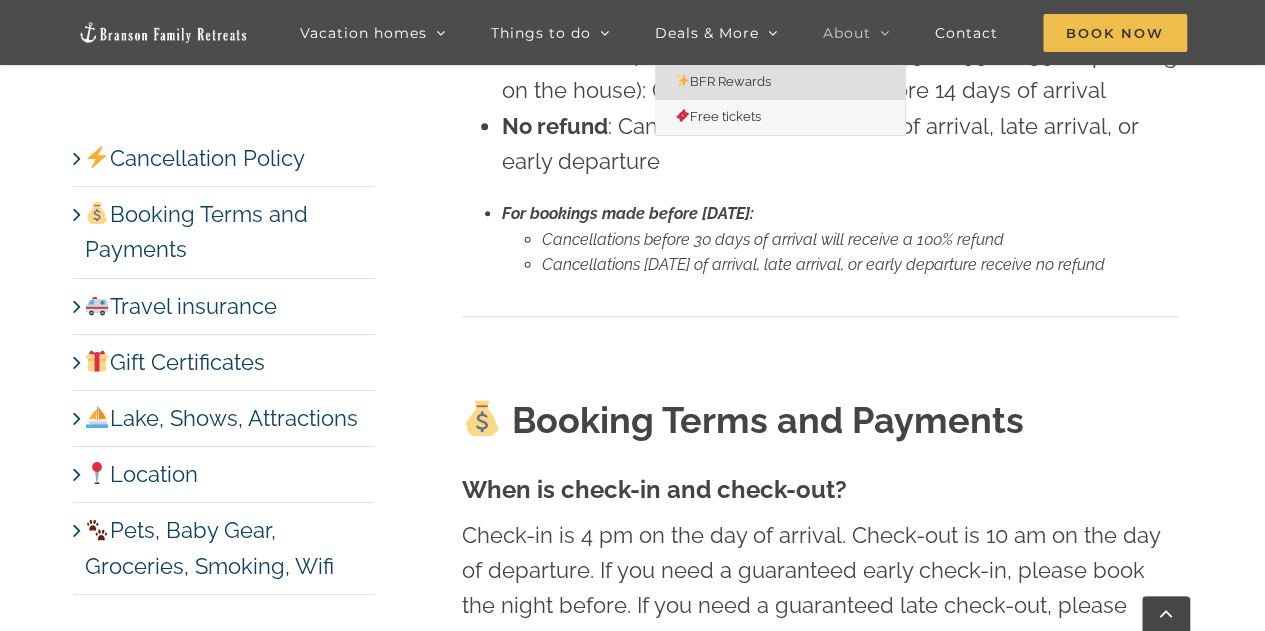 click on "BFR Rewards" at bounding box center (723, 81) 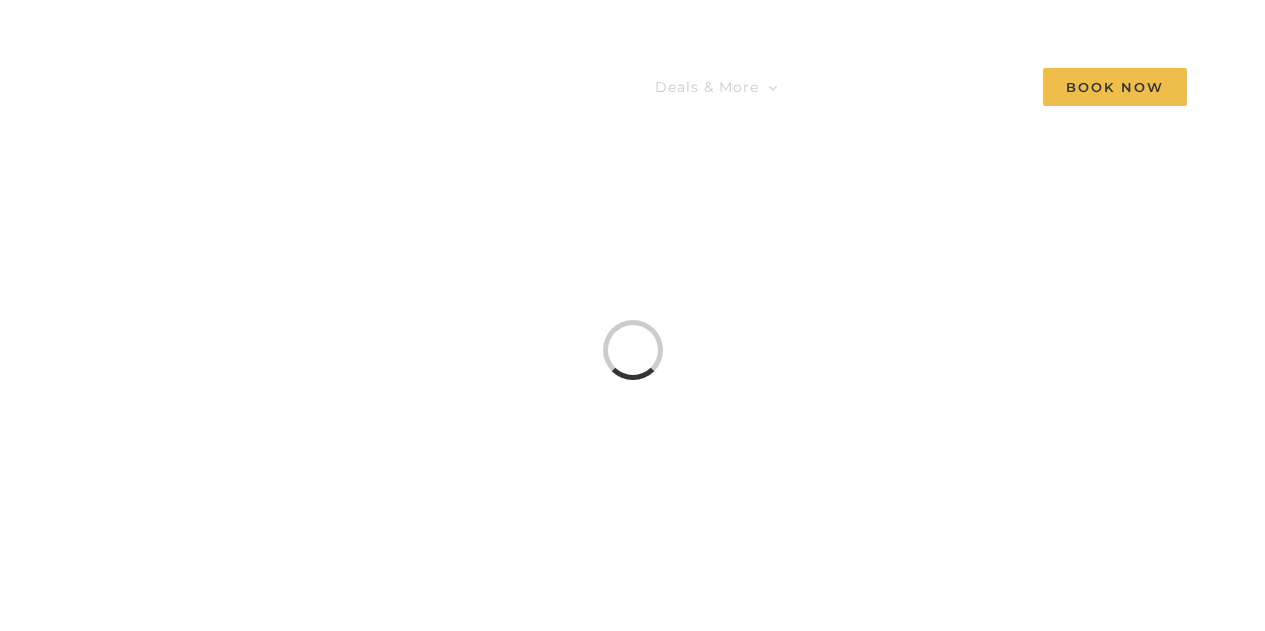 scroll, scrollTop: 0, scrollLeft: 0, axis: both 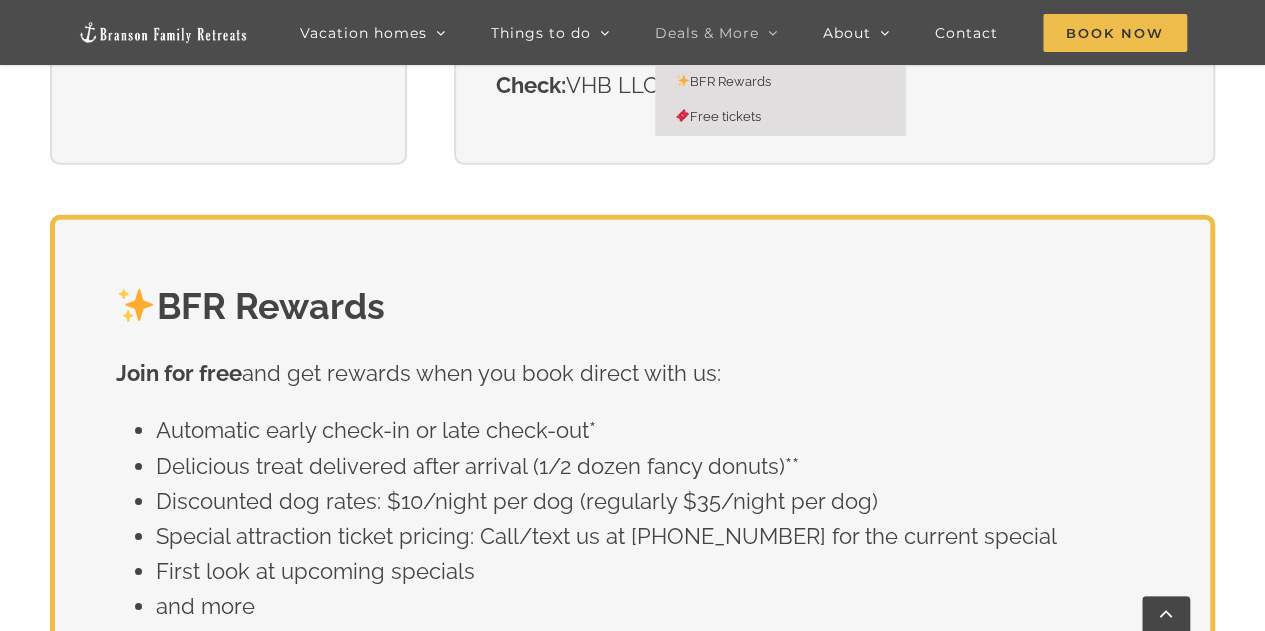 click on "Free tickets" at bounding box center (718, 116) 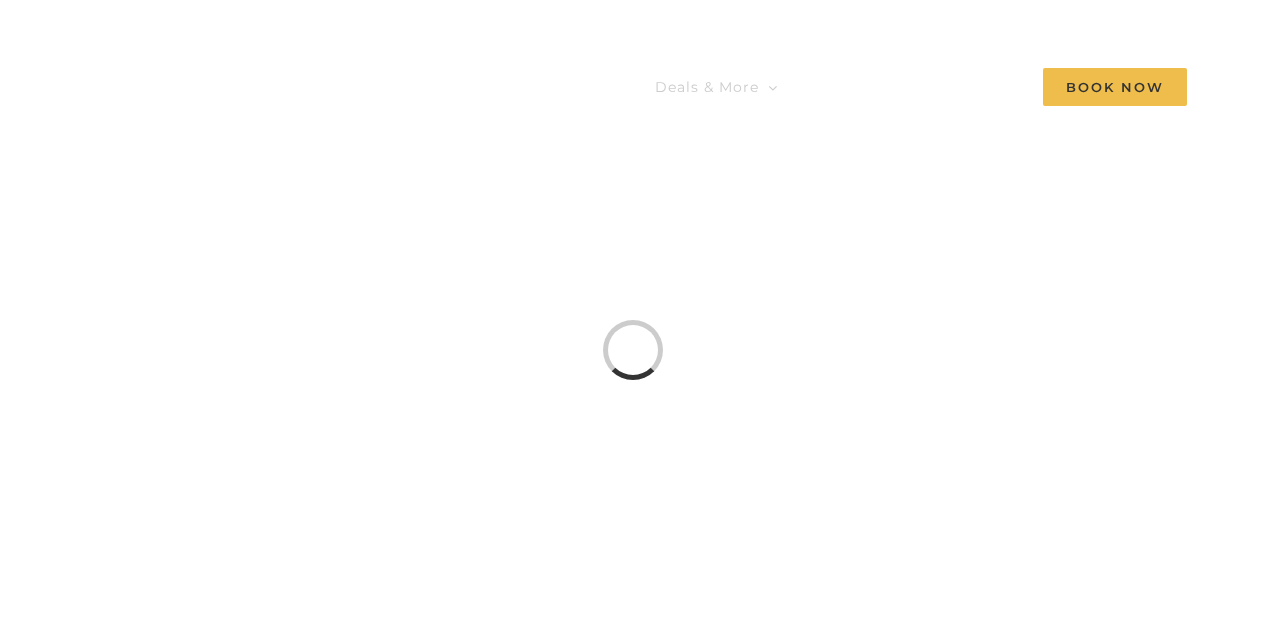 scroll, scrollTop: 0, scrollLeft: 0, axis: both 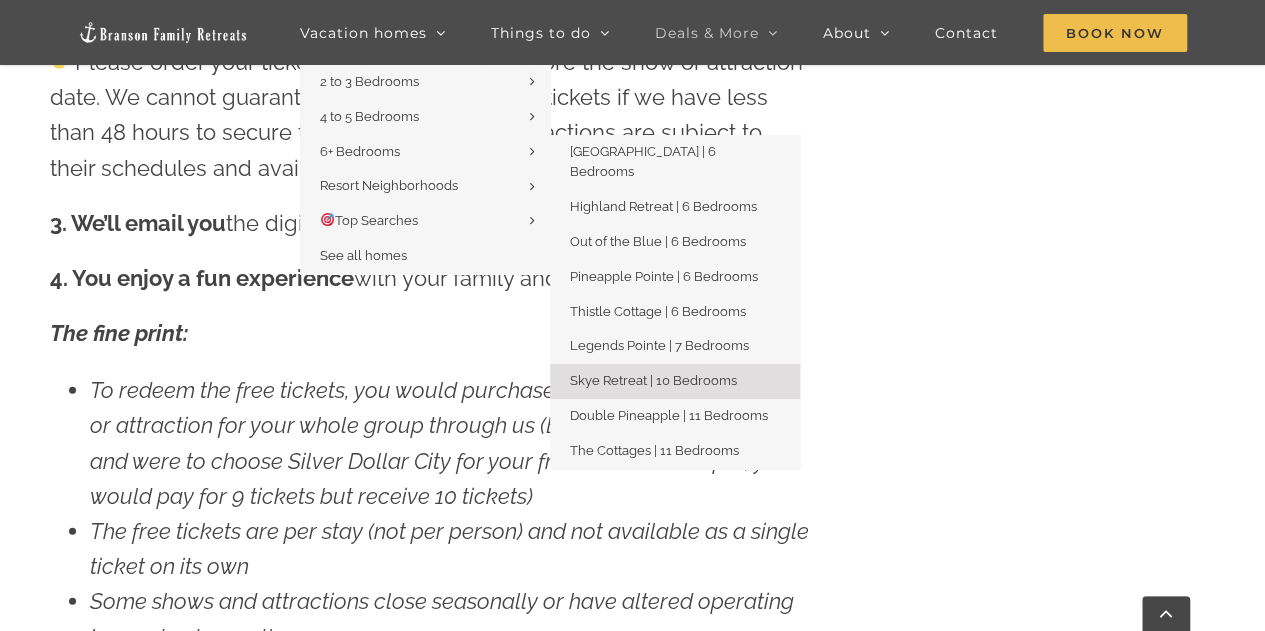 click on "Skye Retreat | 10 Bedrooms" at bounding box center (675, 381) 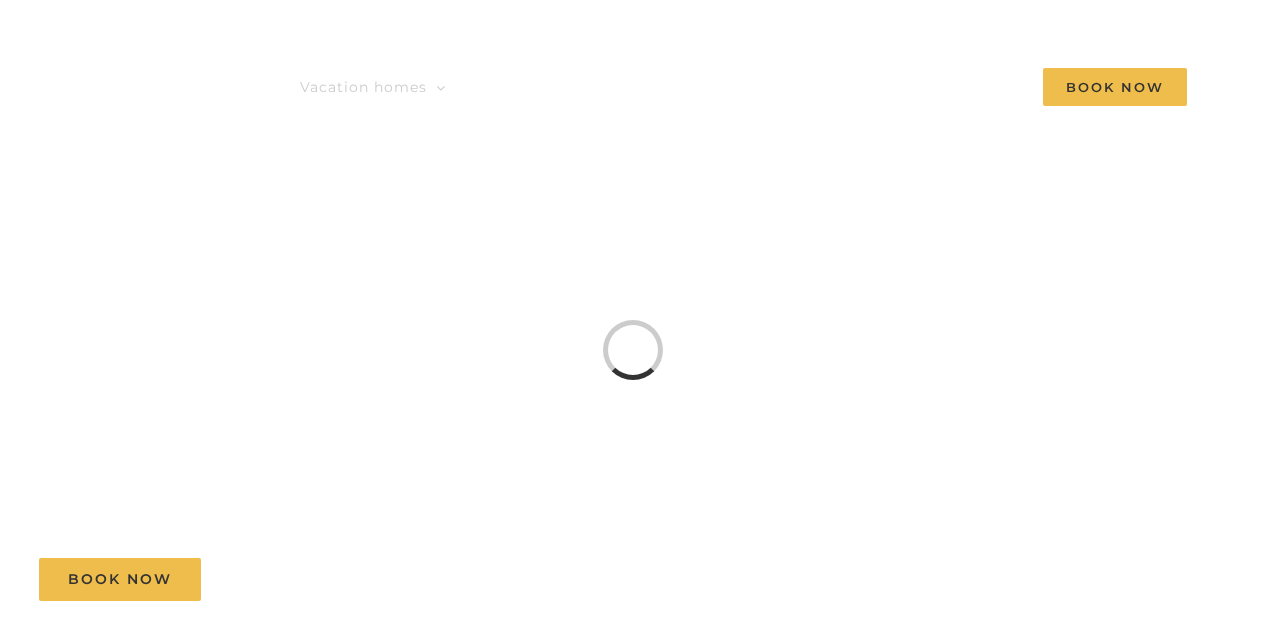 scroll, scrollTop: 0, scrollLeft: 0, axis: both 